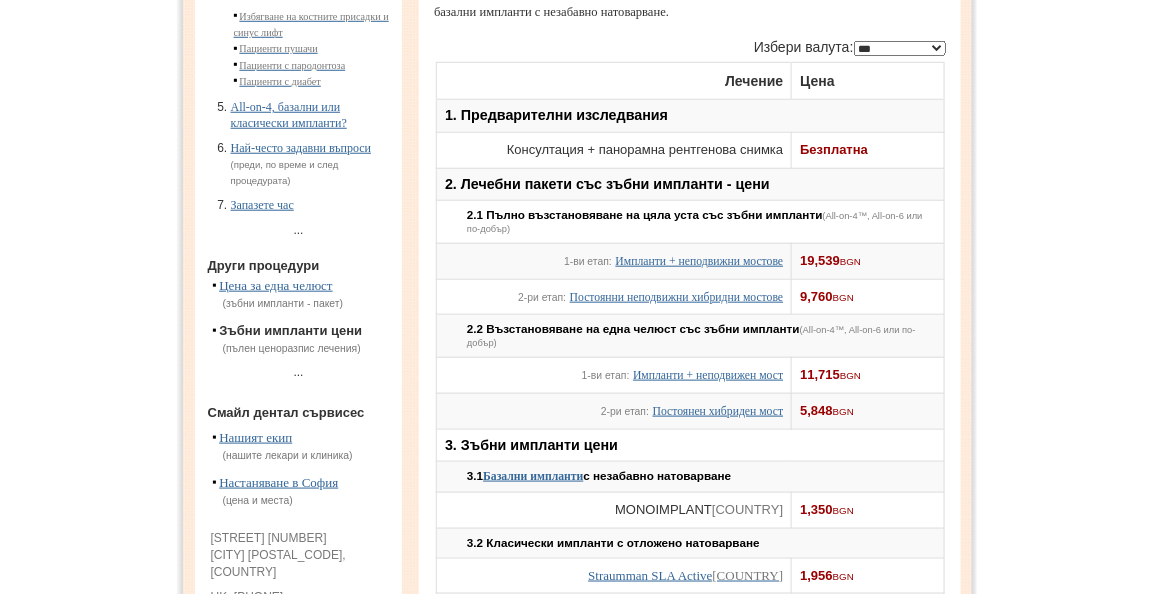 scroll, scrollTop: 437, scrollLeft: 0, axis: vertical 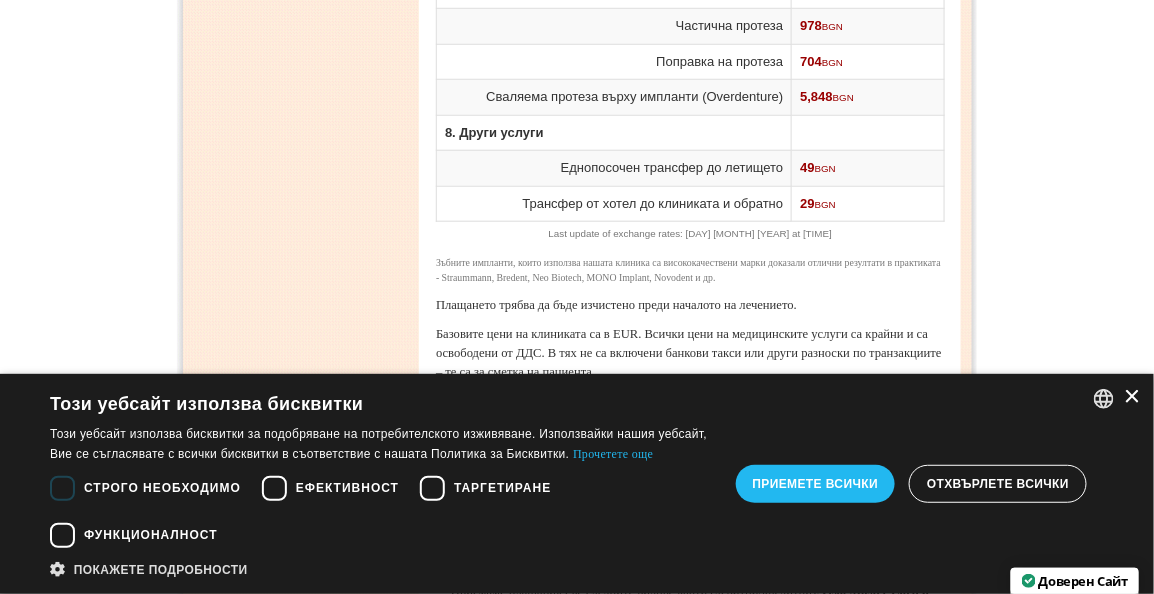 click on "×" at bounding box center [1131, 397] 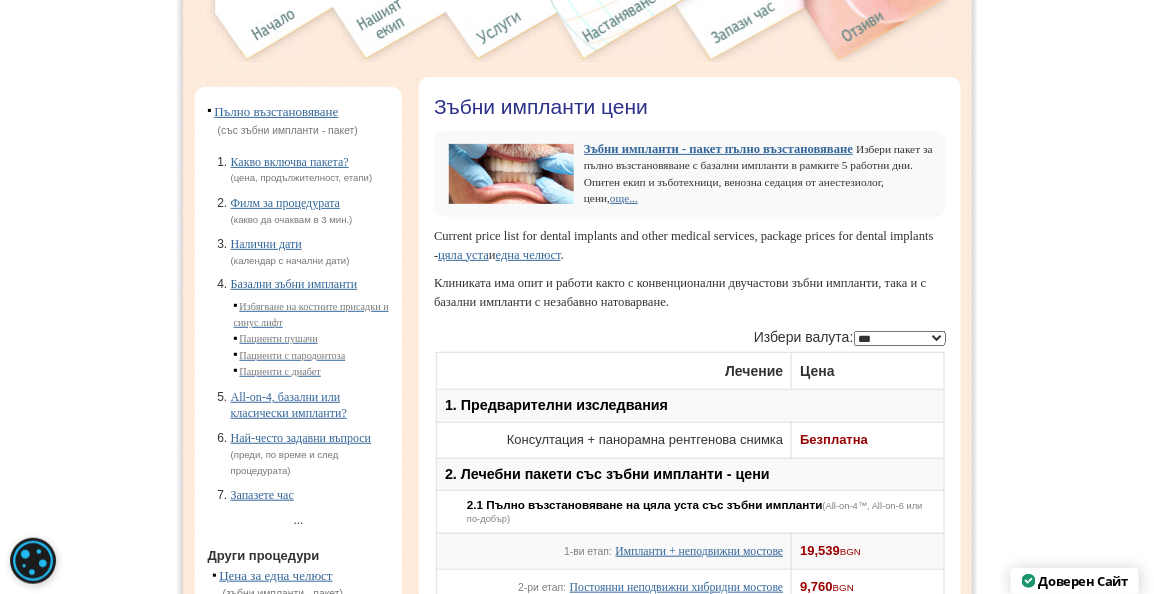 scroll, scrollTop: 0, scrollLeft: 0, axis: both 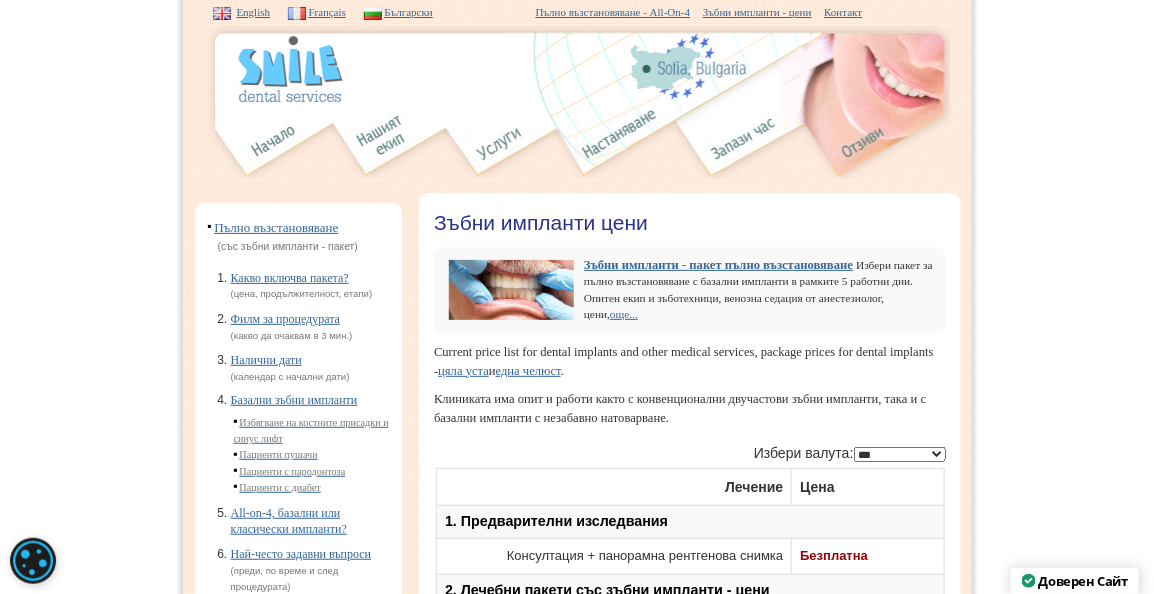 click on "Избери пакет за пълно възстановяване с базални импланти в рамките 5 работни дни. Опитен екип и зъботехници, венозна седация от анестезиолог, цени,   още..." at bounding box center [758, 289] 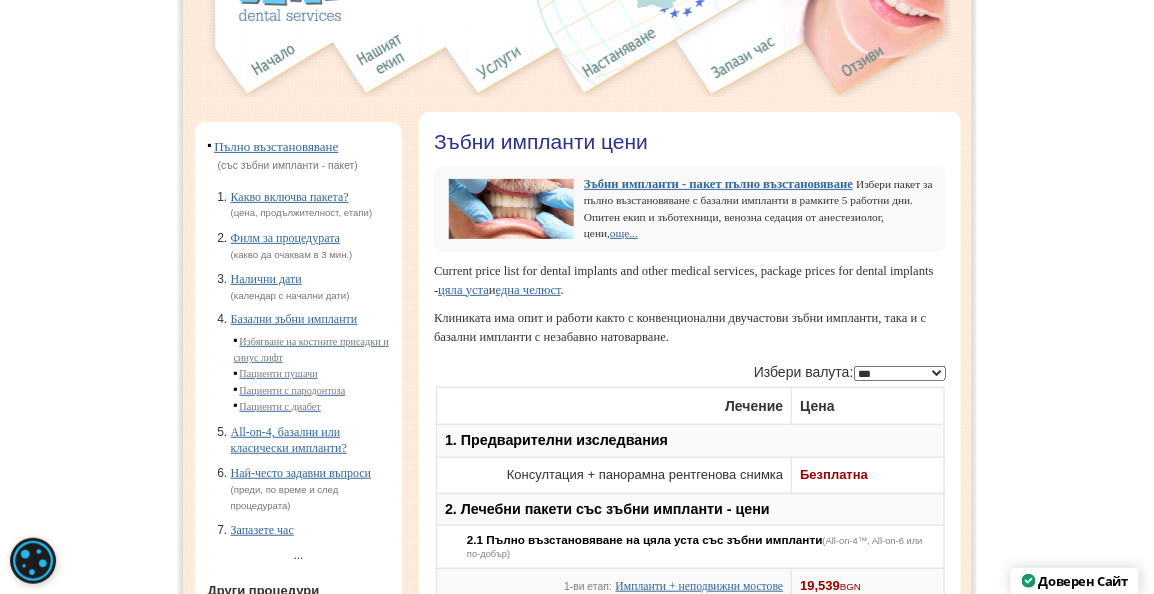 scroll, scrollTop: 0, scrollLeft: 0, axis: both 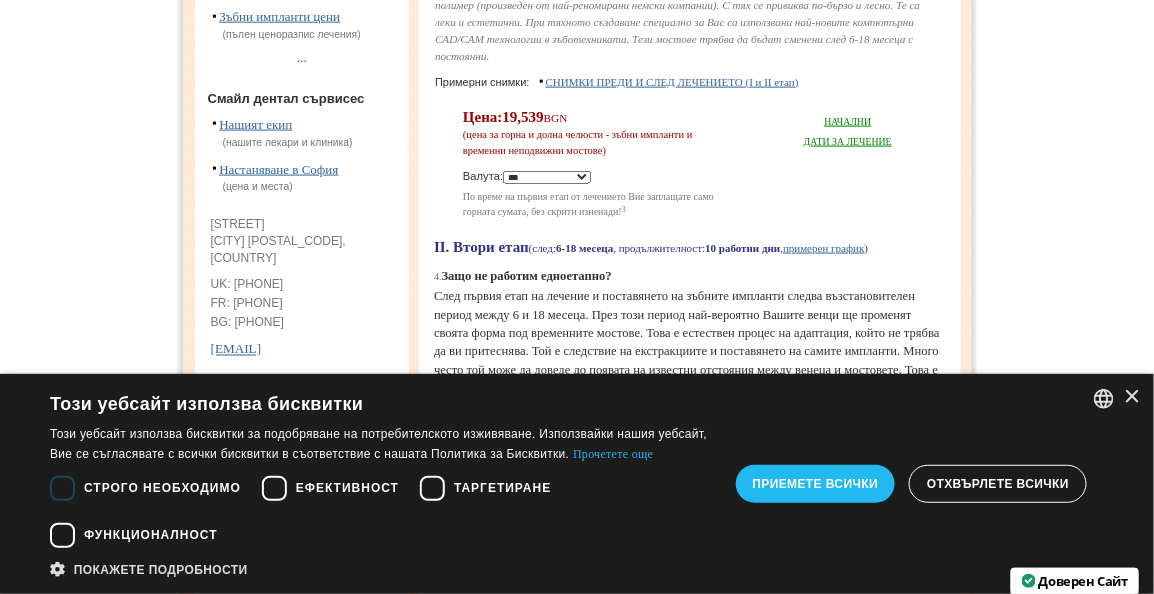 click on "НАЧАЛНИ ДАТИ ЗА ЛЕЧЕНИЕ" at bounding box center (848, 131) 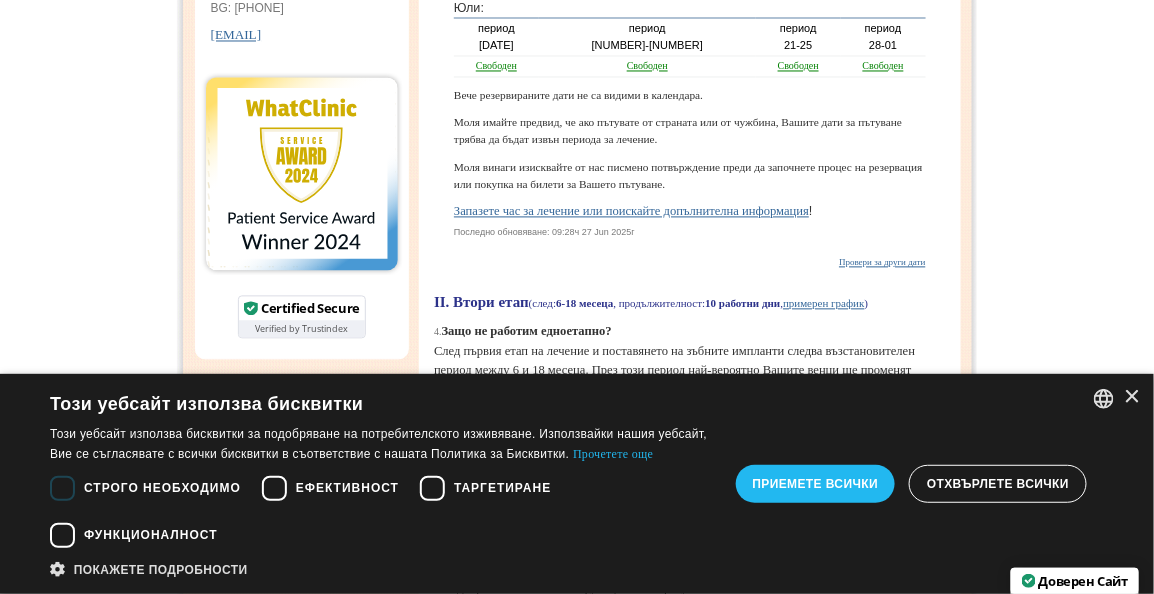 scroll, scrollTop: 1056, scrollLeft: 0, axis: vertical 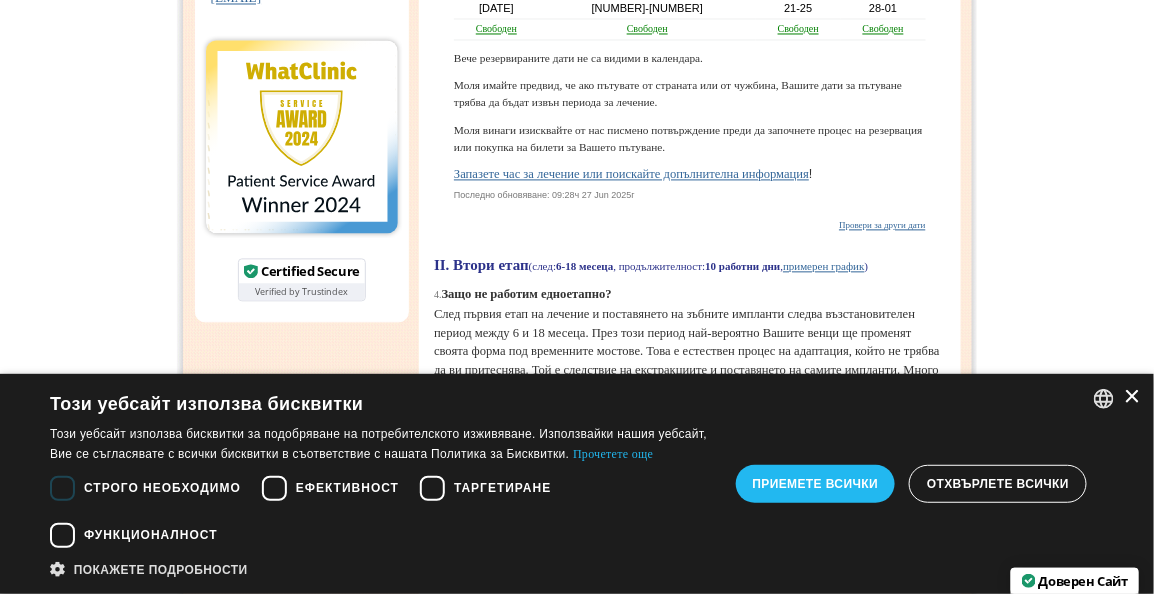 click on "×" at bounding box center [1131, 397] 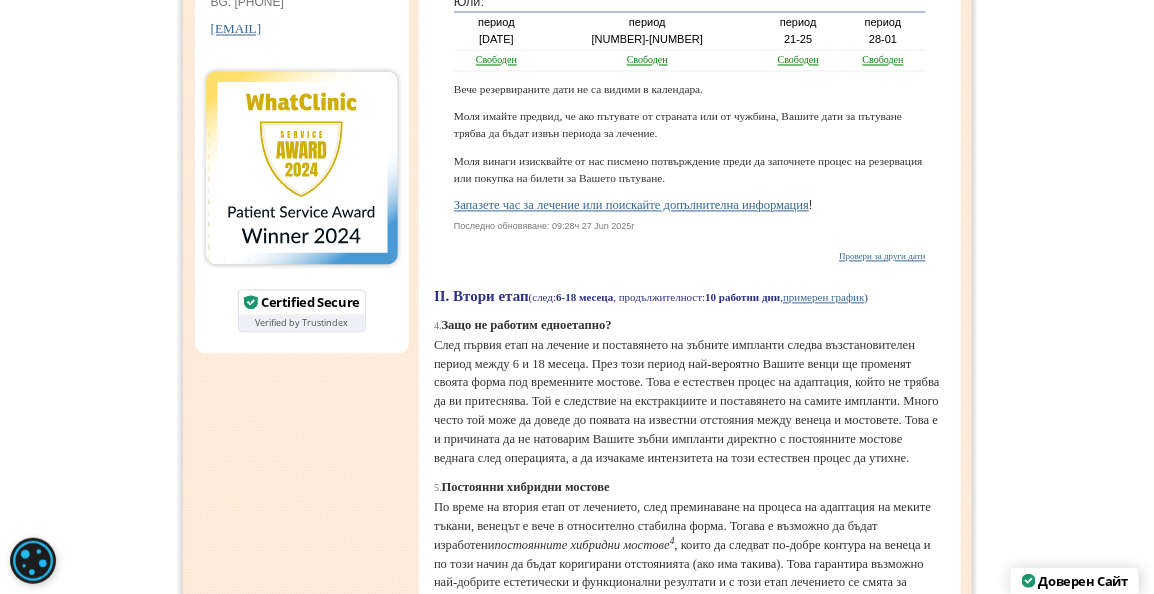 scroll, scrollTop: 928, scrollLeft: 0, axis: vertical 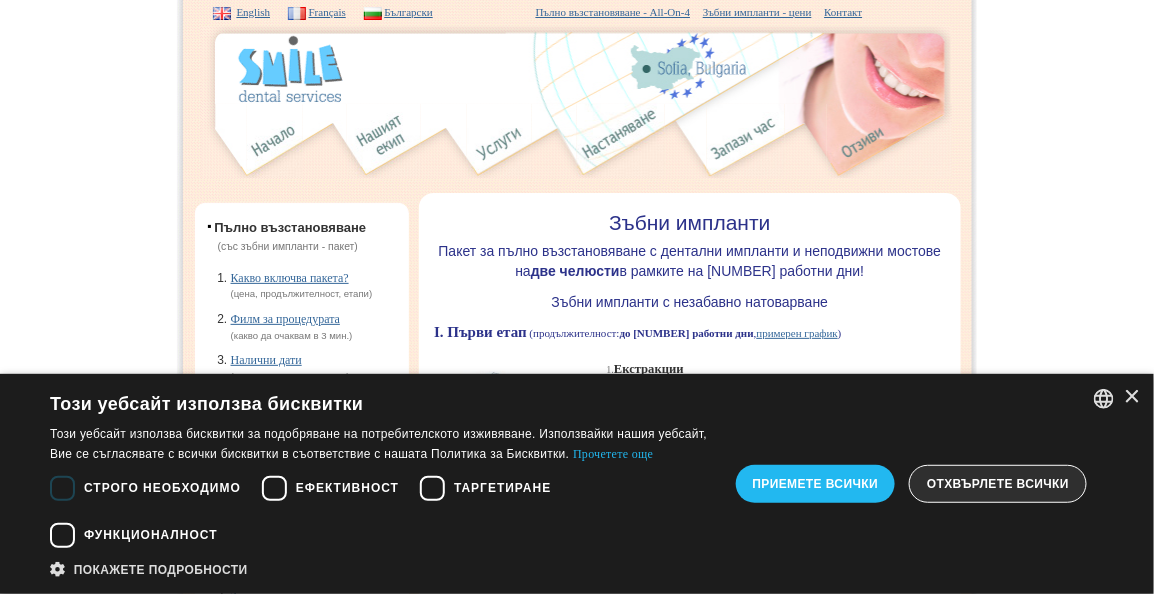 click on "Отхвърлете всички" at bounding box center [998, 484] 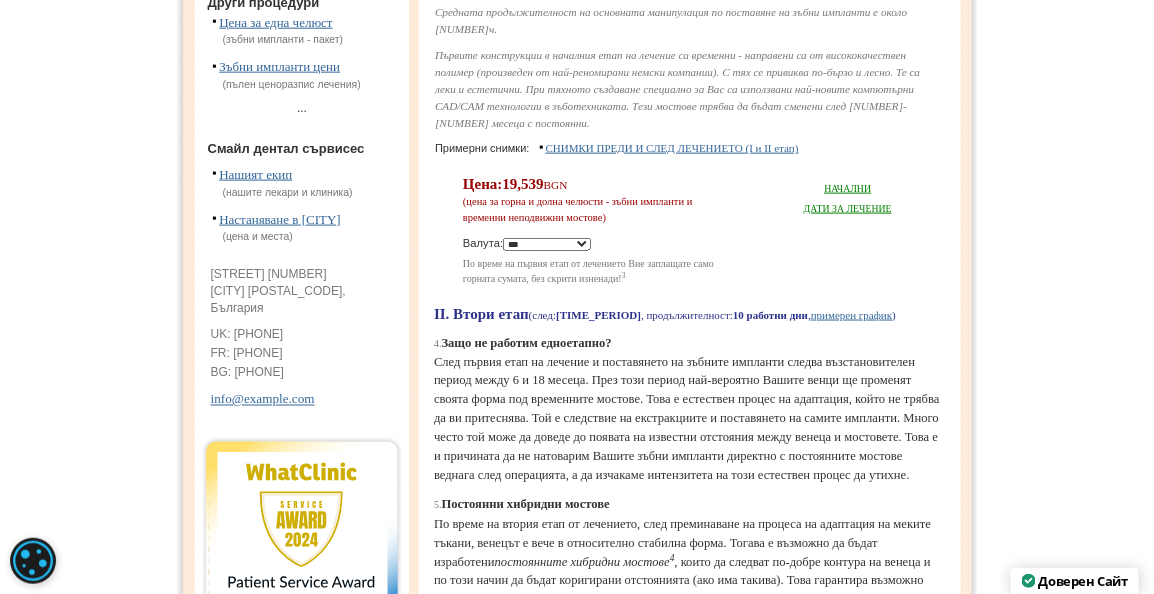 scroll, scrollTop: 0, scrollLeft: 0, axis: both 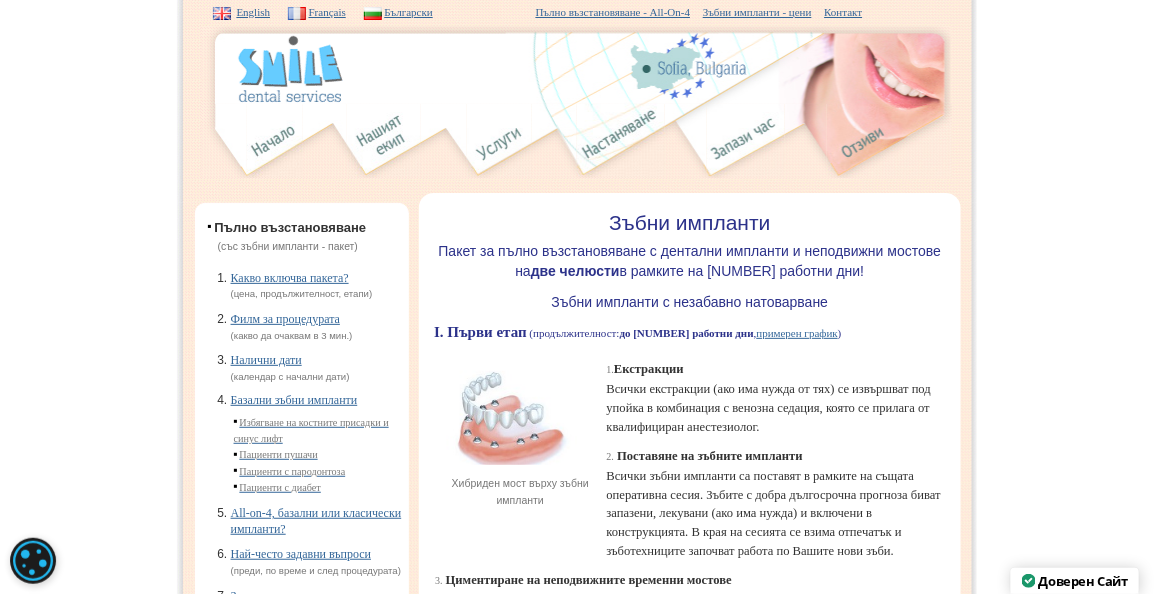 click at bounding box center (290, 69) 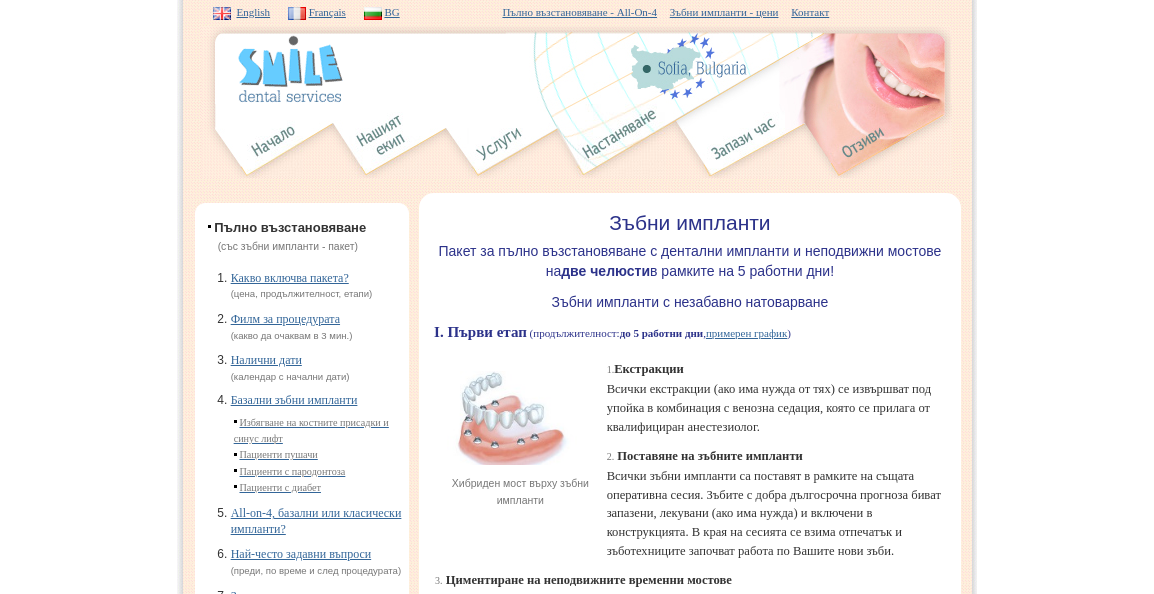 scroll, scrollTop: 0, scrollLeft: 0, axis: both 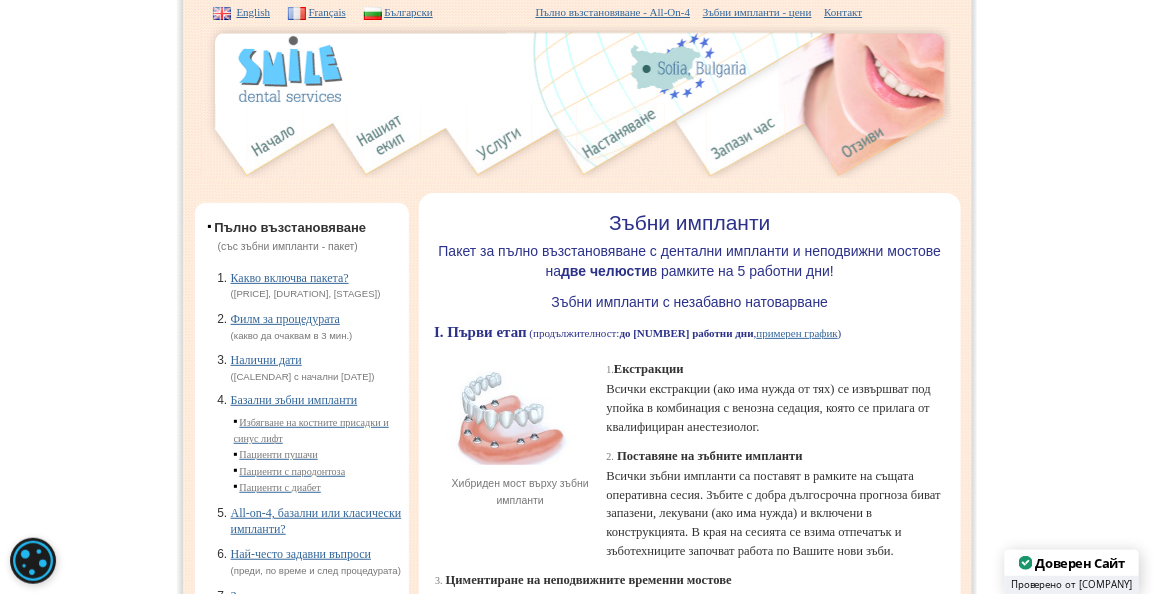 click at bounding box center (384, 141) 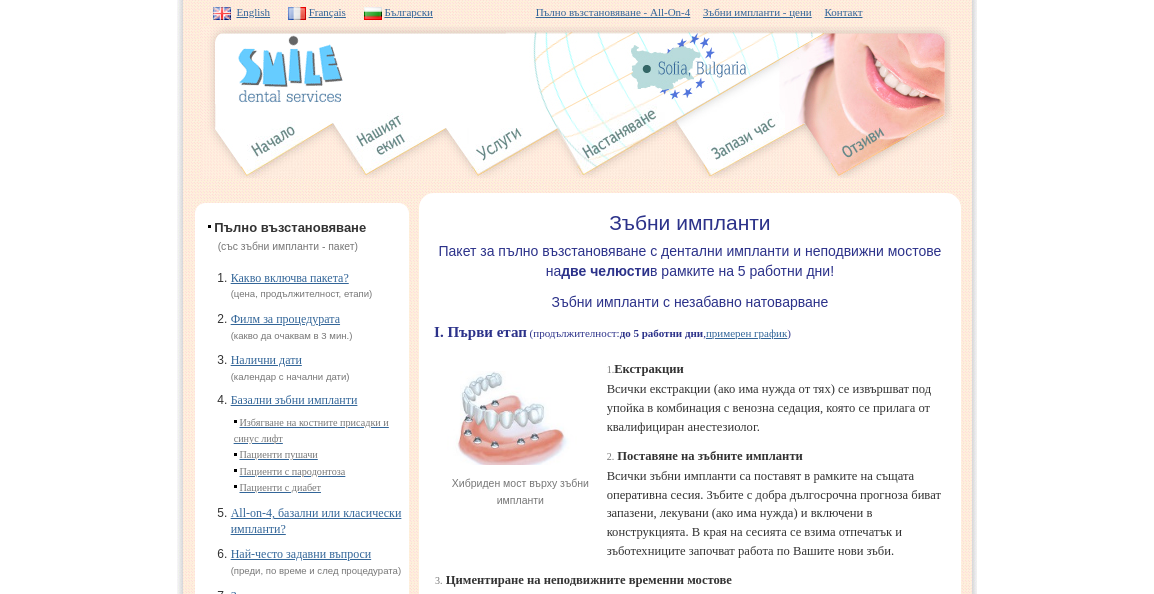 scroll, scrollTop: 0, scrollLeft: 0, axis: both 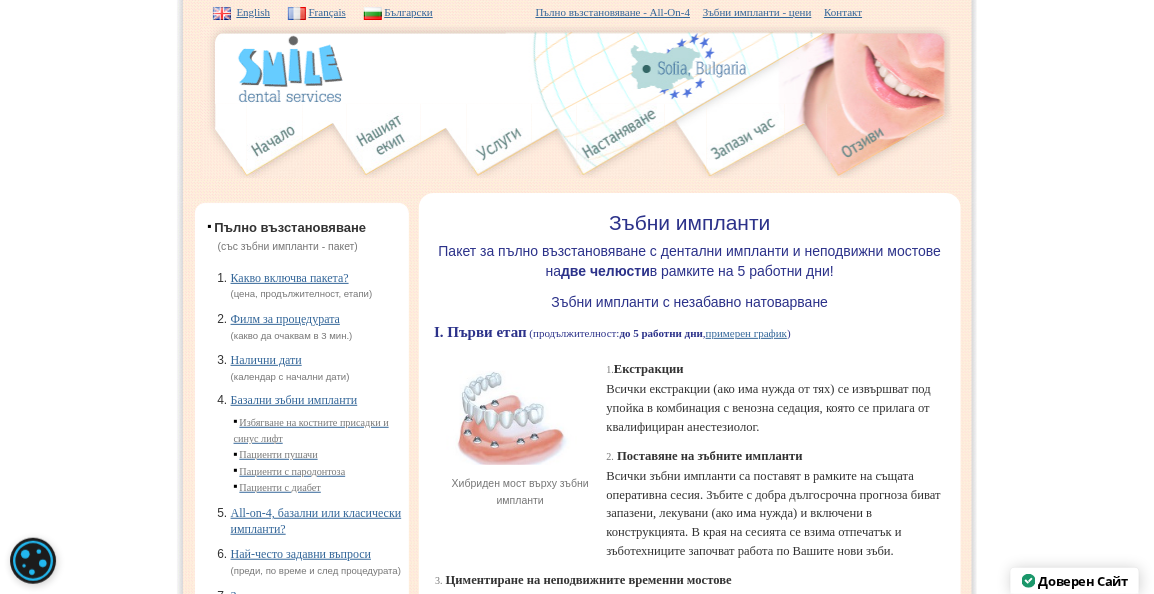 click on "примерен график" at bounding box center [746, 333] 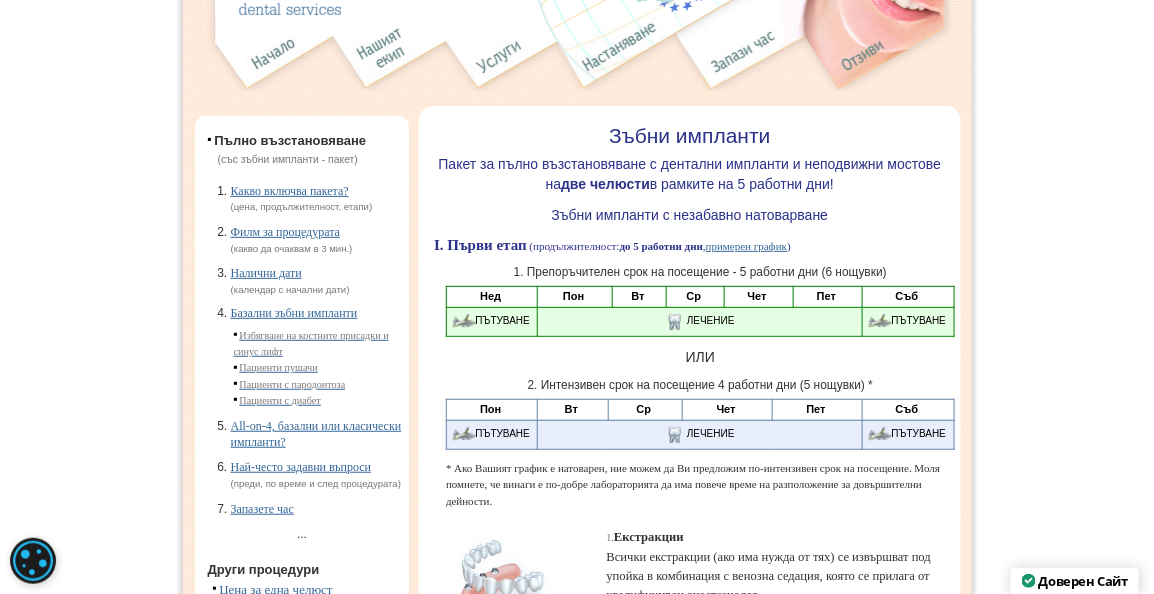 scroll, scrollTop: 64, scrollLeft: 0, axis: vertical 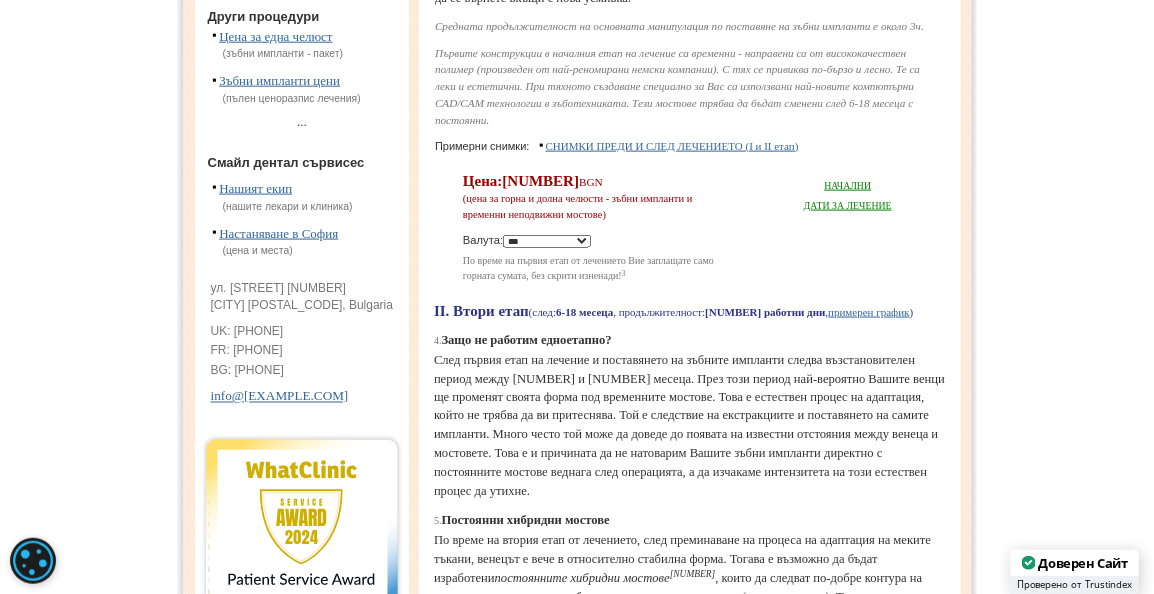 click on "НАЧАЛНИ ДАТИ ЗА ЛЕЧЕНИЕ" at bounding box center [840, 189] 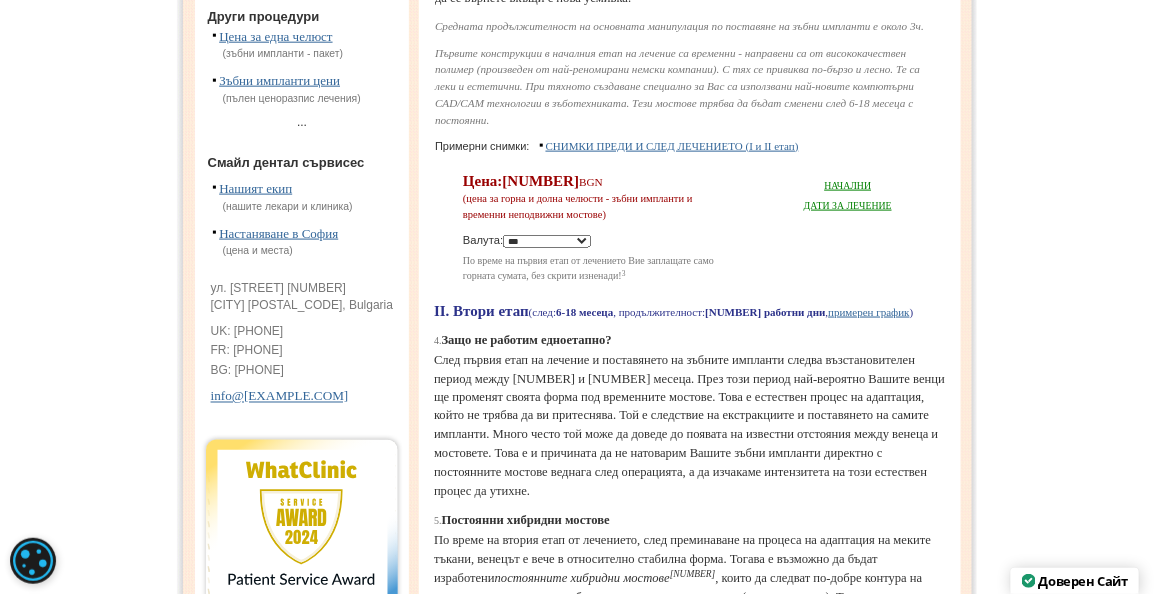click on "НАЧАЛНИ ДАТИ ЗА ЛЕЧЕНИЕ" at bounding box center [848, 195] 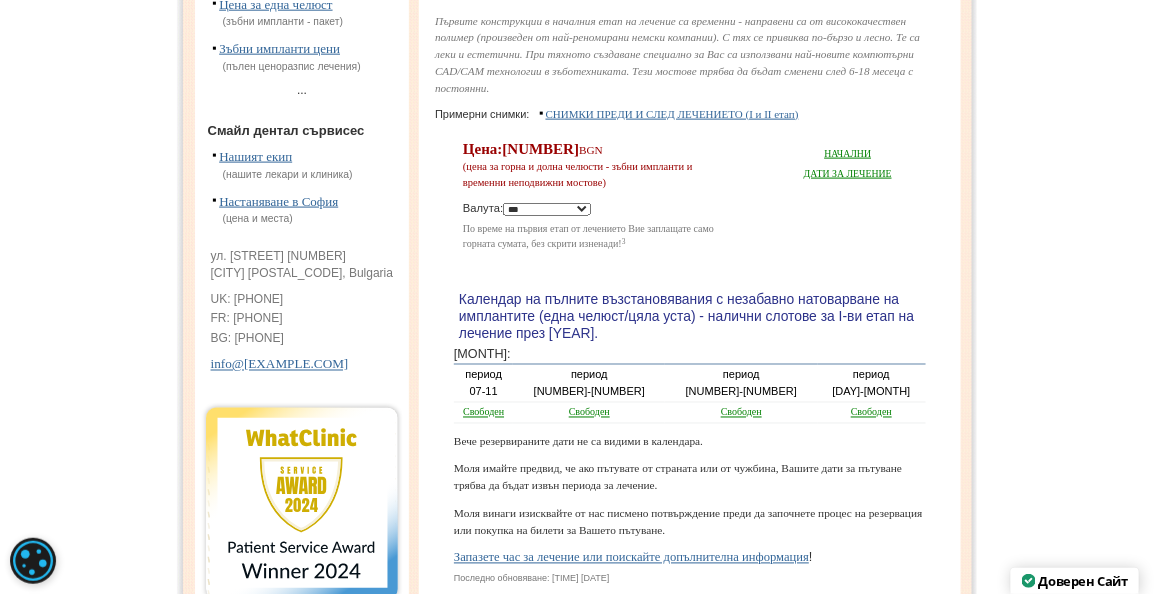 scroll, scrollTop: 768, scrollLeft: 0, axis: vertical 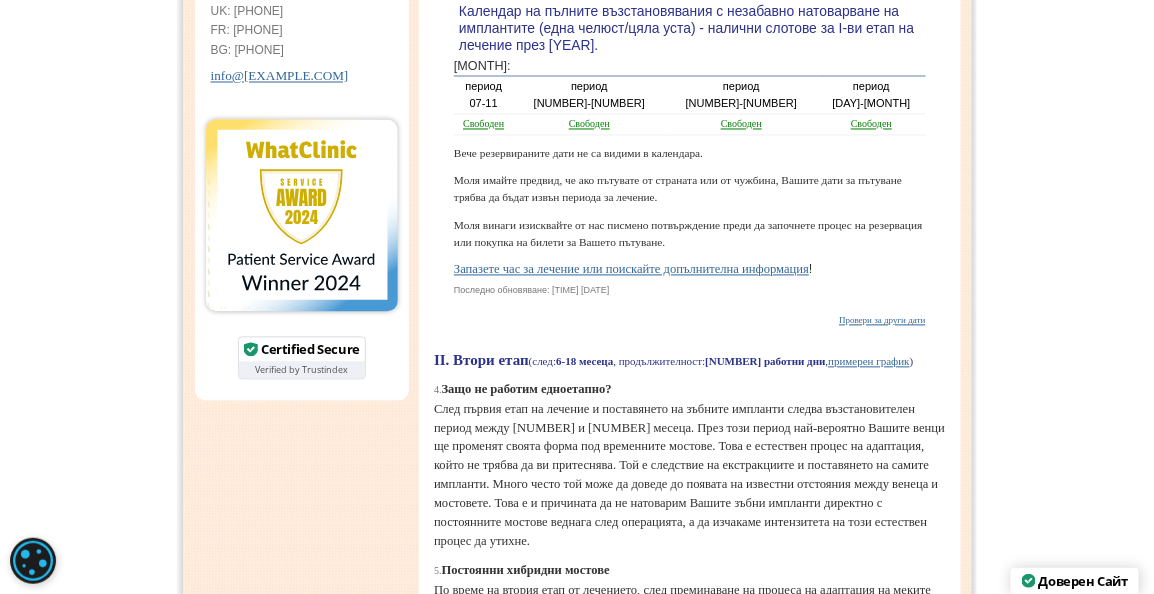 click on "Запазете час за лечение или поискайте допълнителна информация" at bounding box center (631, 270) 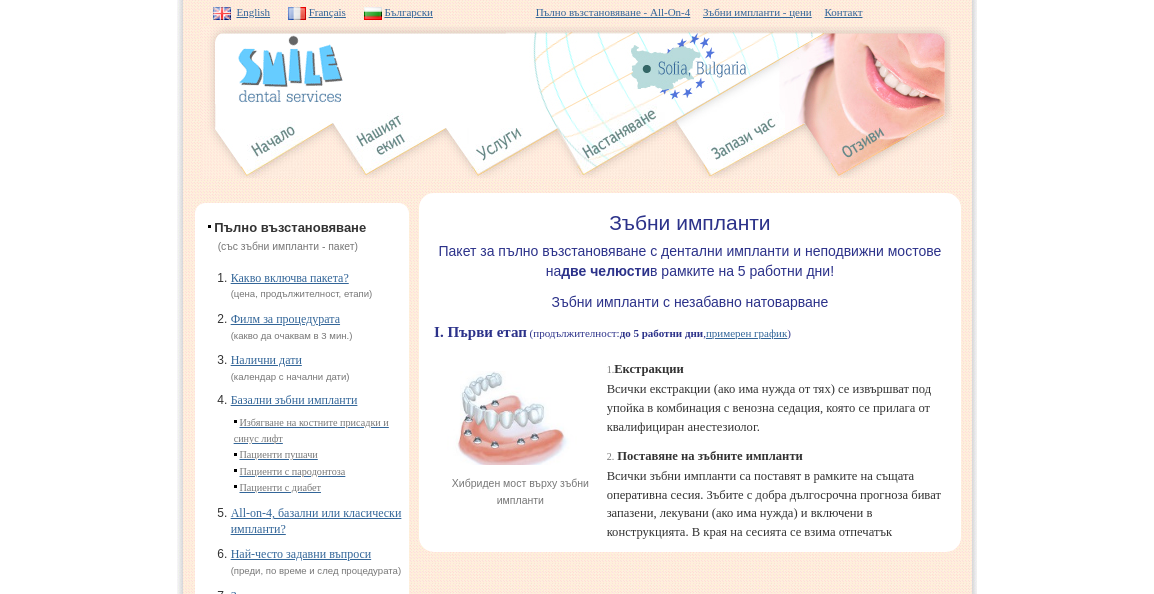 scroll, scrollTop: 0, scrollLeft: 0, axis: both 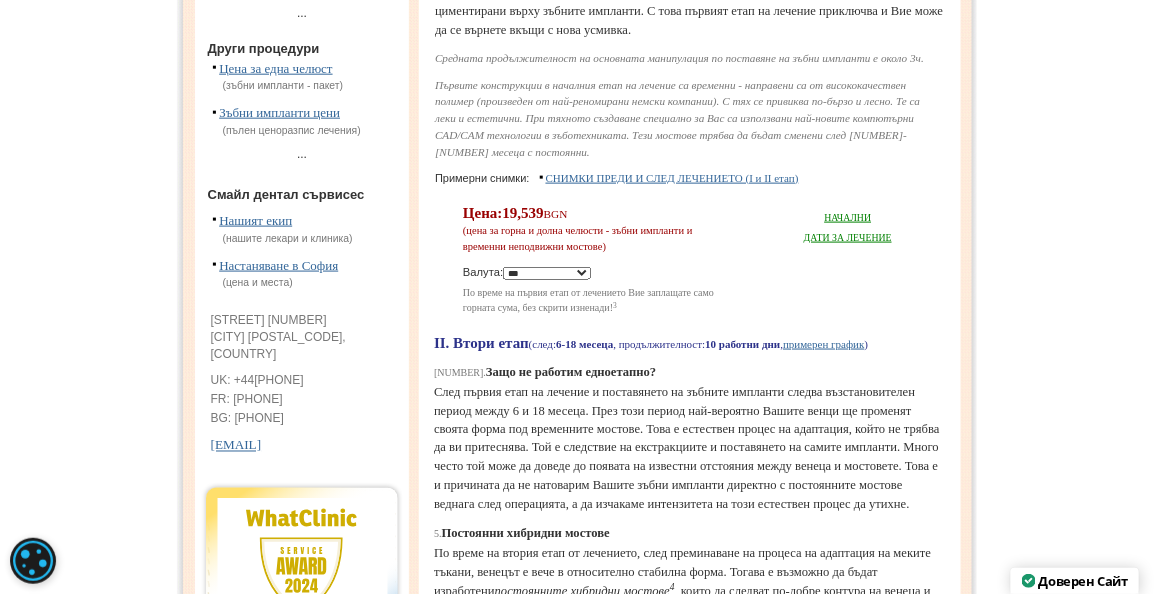 click on "НАЧАЛНИ ДАТИ ЗА ЛЕЧЕНИЕ" at bounding box center [848, 227] 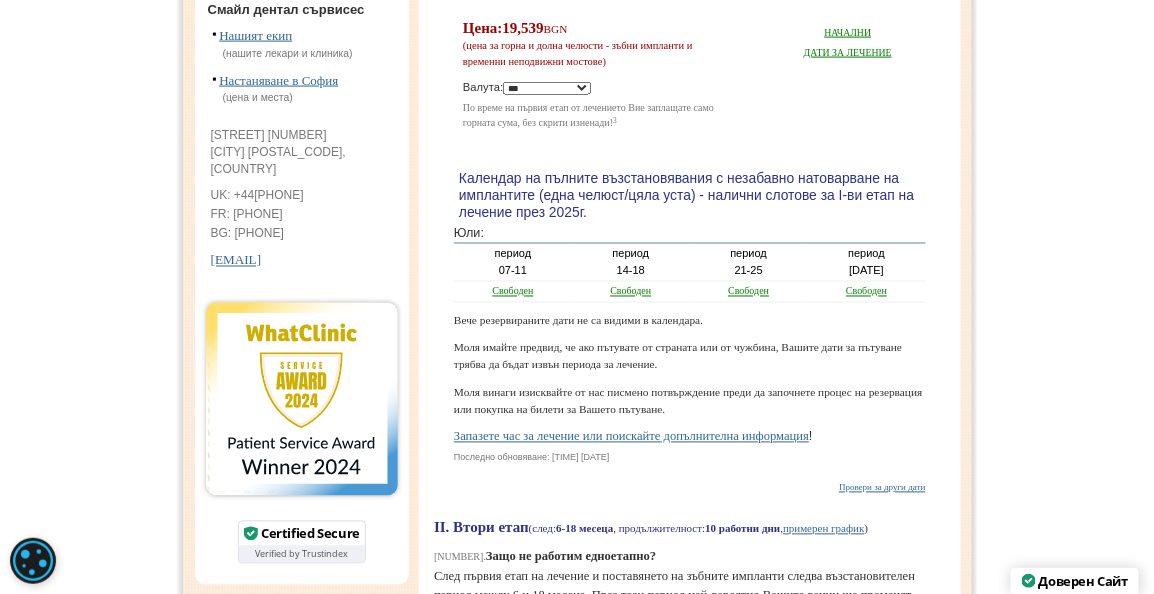 scroll, scrollTop: 800, scrollLeft: 0, axis: vertical 